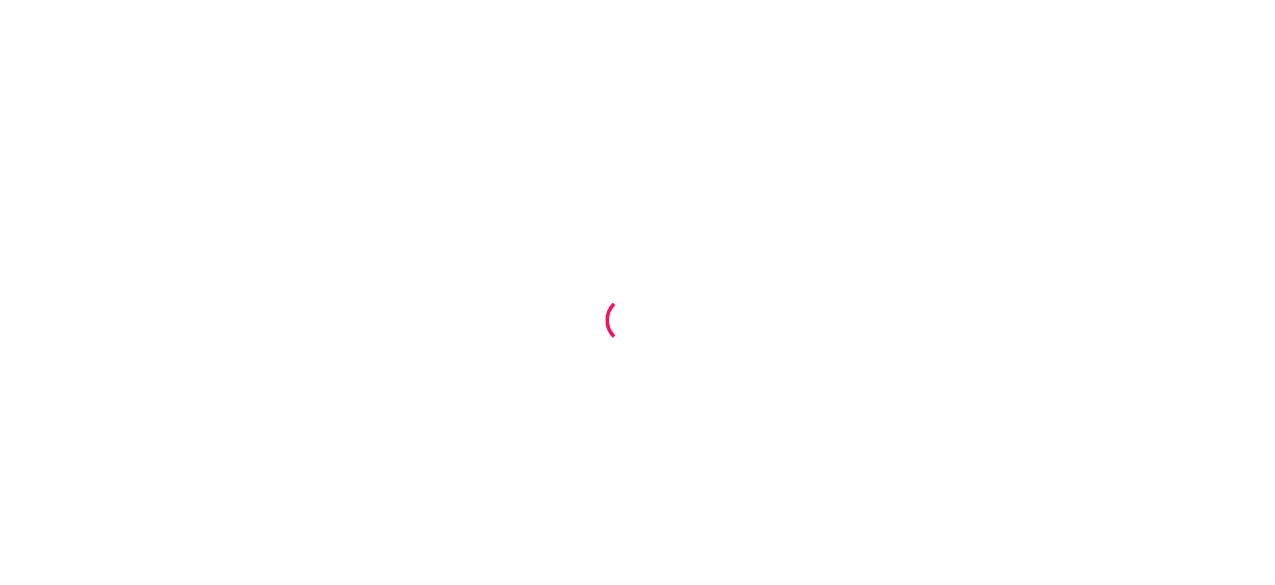 scroll, scrollTop: 0, scrollLeft: 0, axis: both 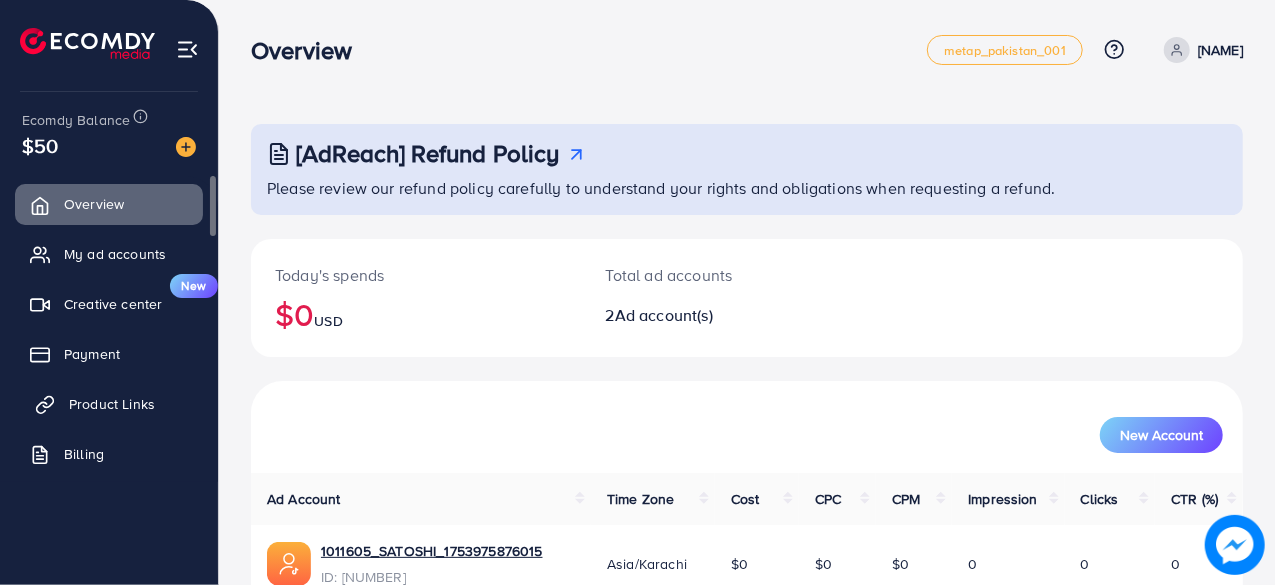 click 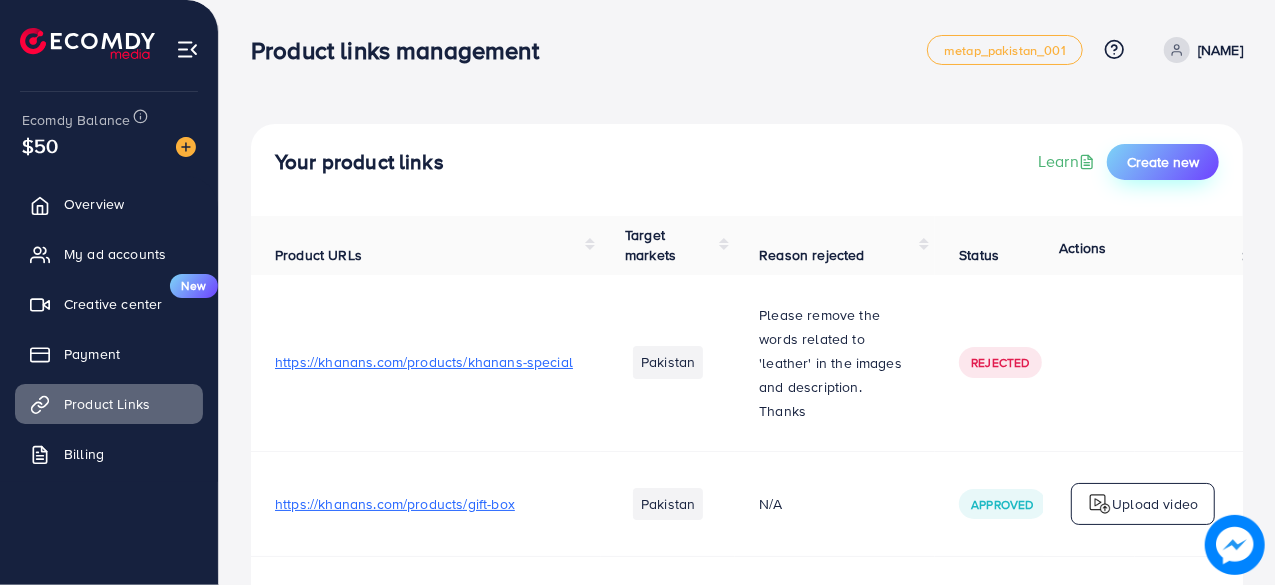 click on "Create new" at bounding box center (1163, 162) 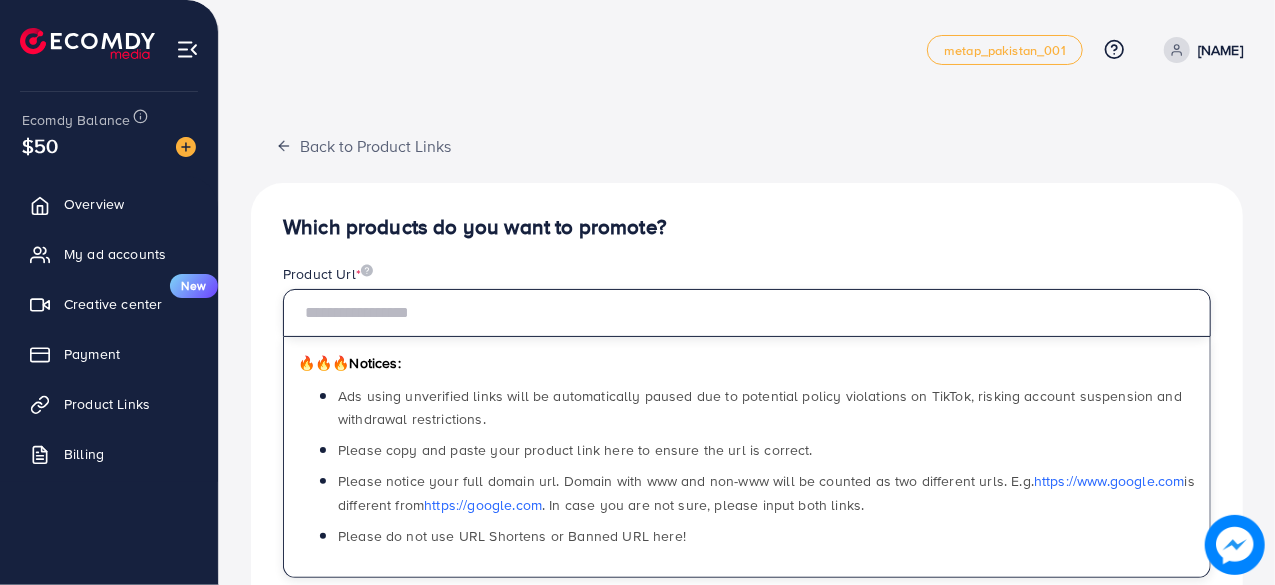 click at bounding box center [747, 313] 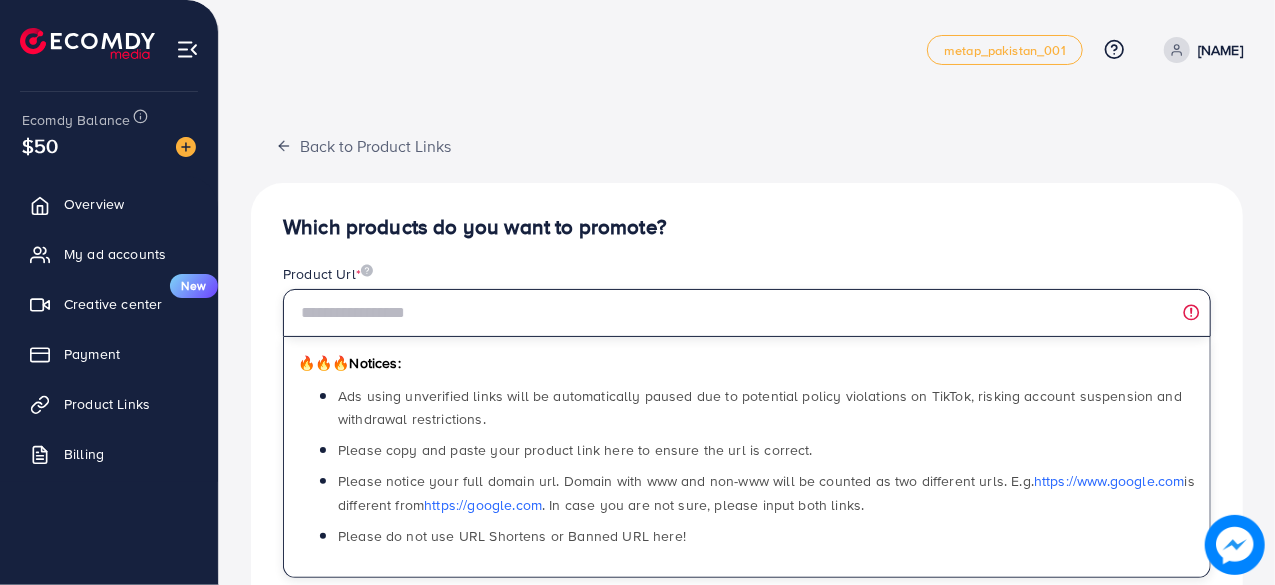 paste on "**********" 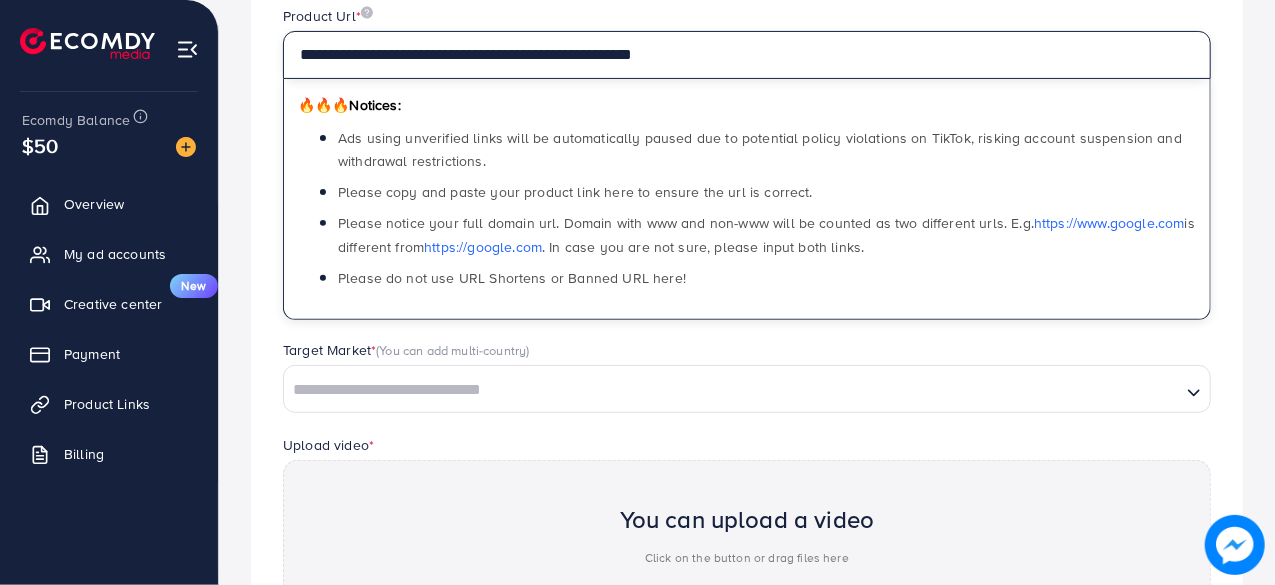 scroll, scrollTop: 300, scrollLeft: 0, axis: vertical 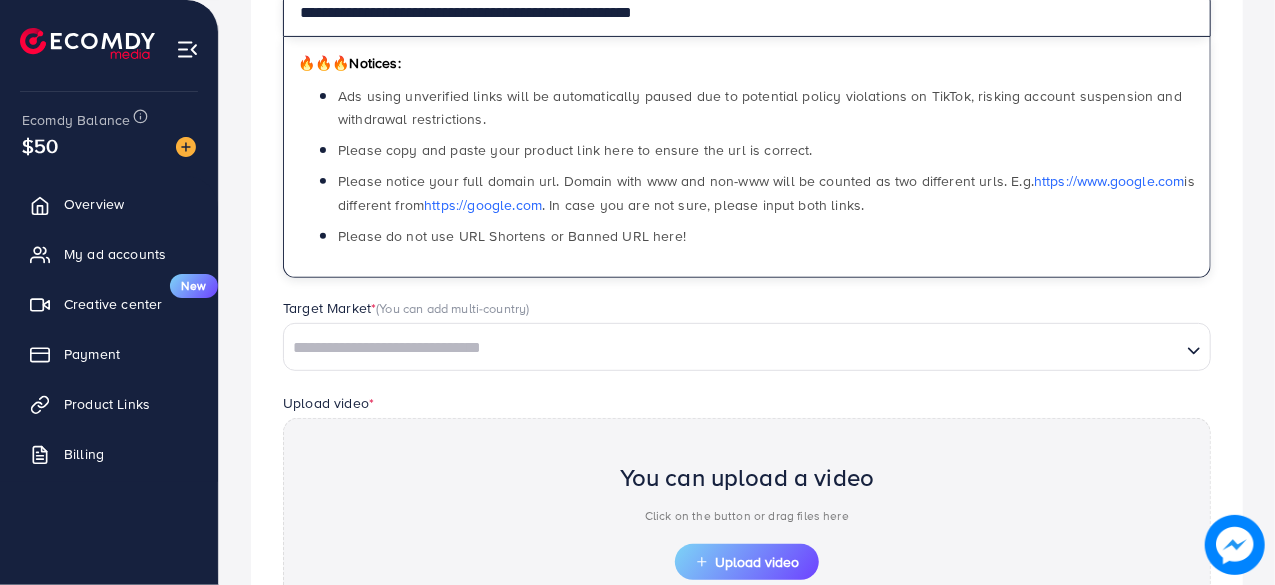 type on "**********" 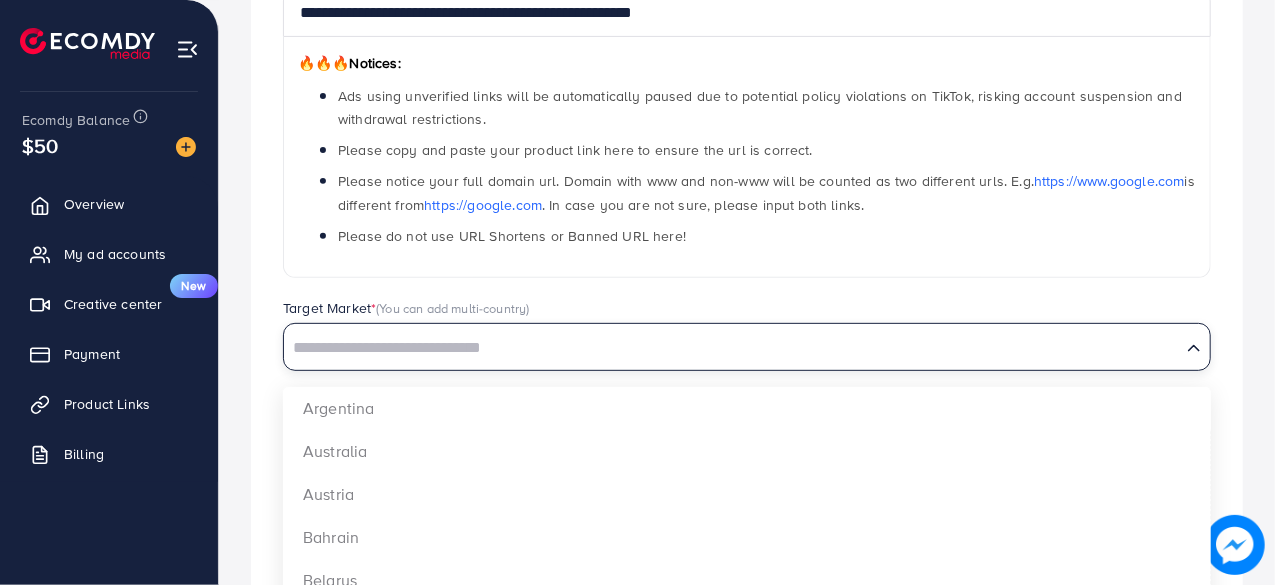 click at bounding box center [732, 348] 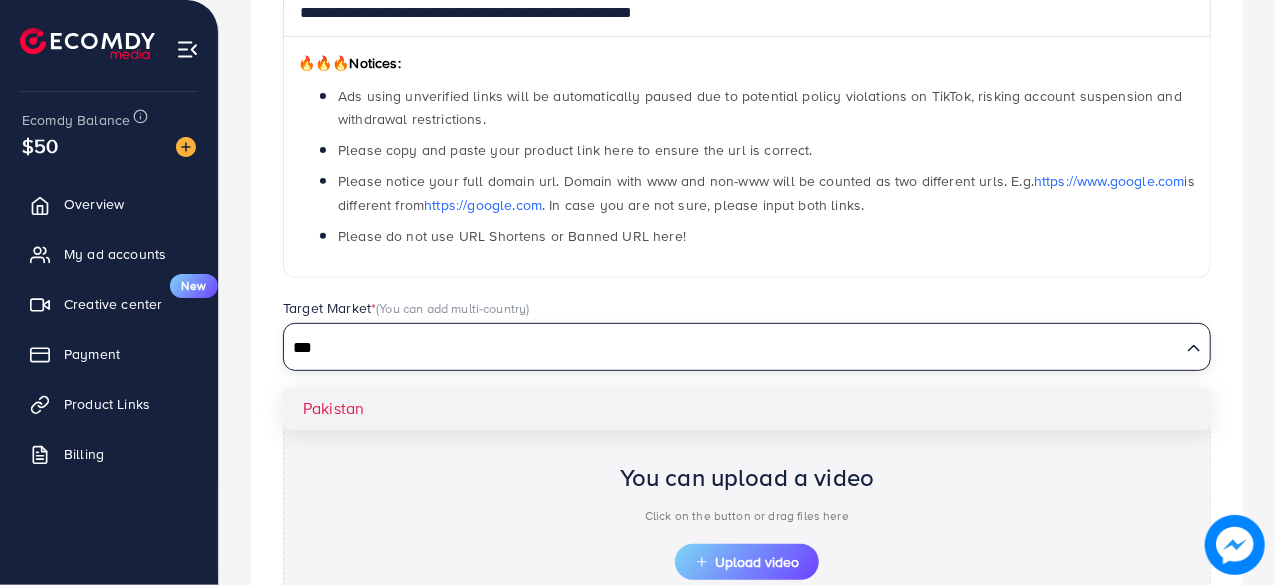 type on "***" 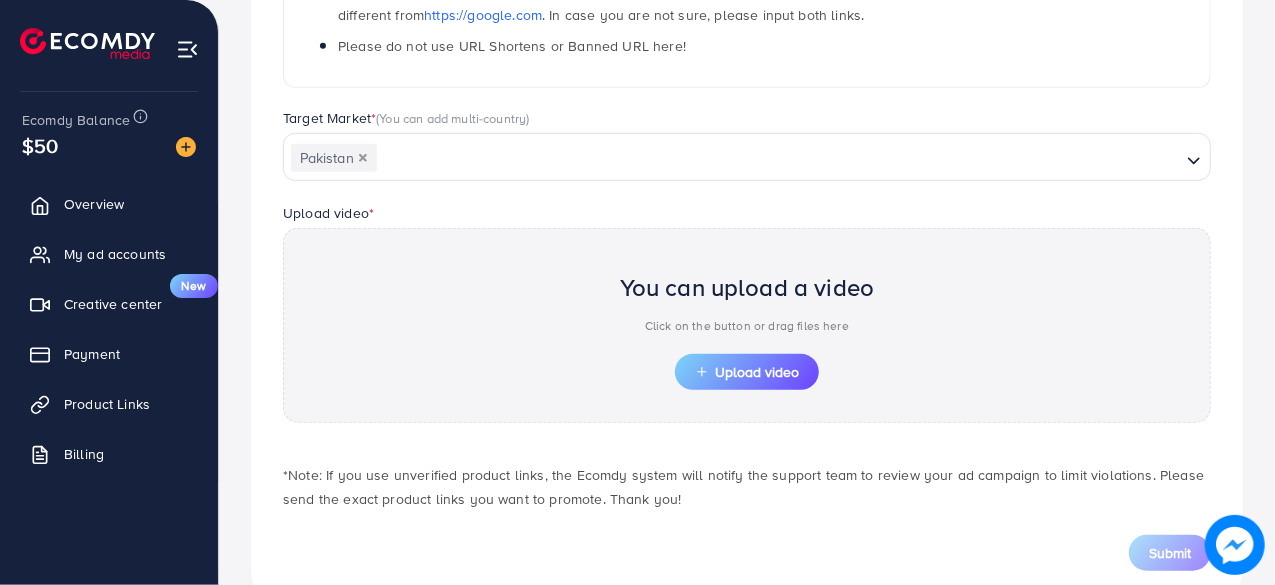 scroll, scrollTop: 536, scrollLeft: 0, axis: vertical 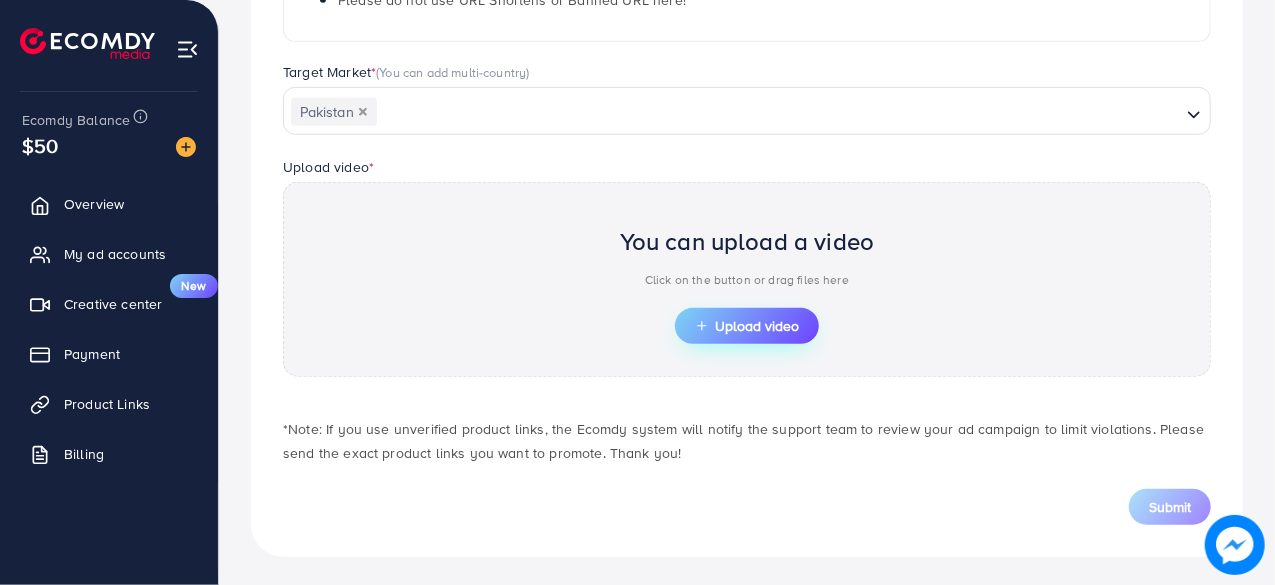 click on "Upload video" at bounding box center (747, 326) 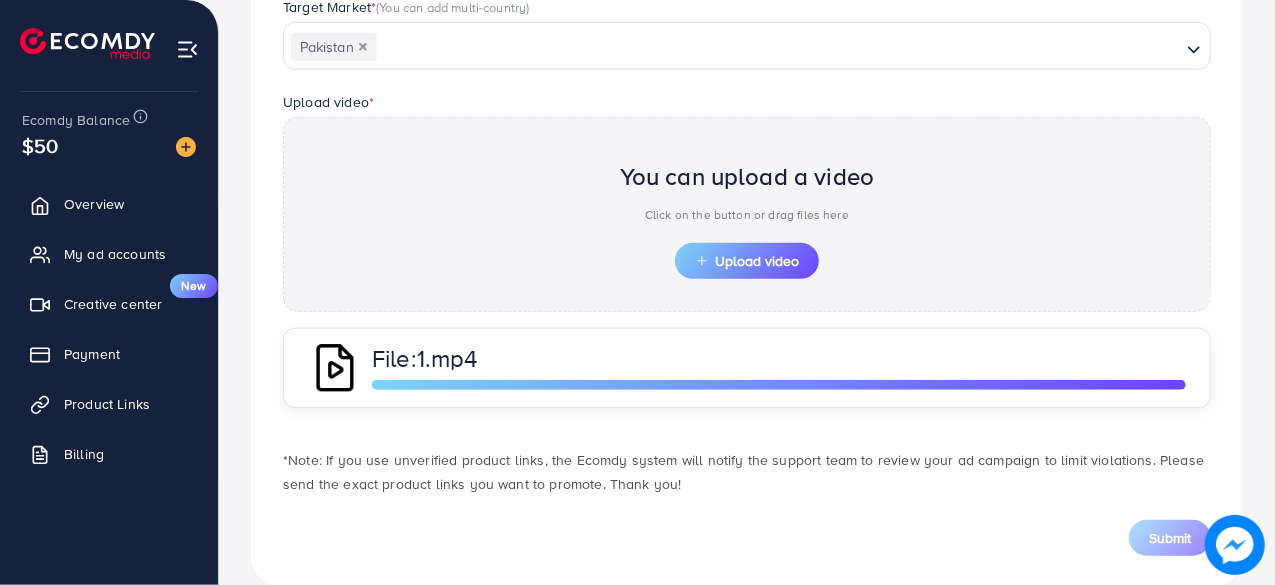 scroll, scrollTop: 632, scrollLeft: 0, axis: vertical 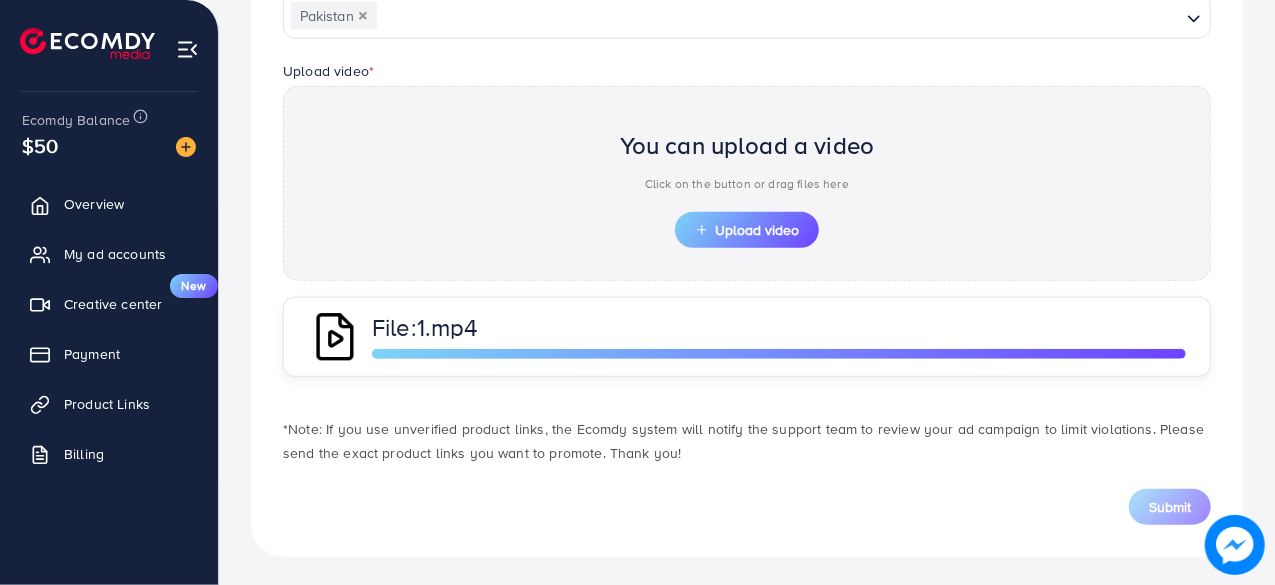 click on "You can upload a video   Click on the button or drag files here   Upload video" at bounding box center [747, 183] 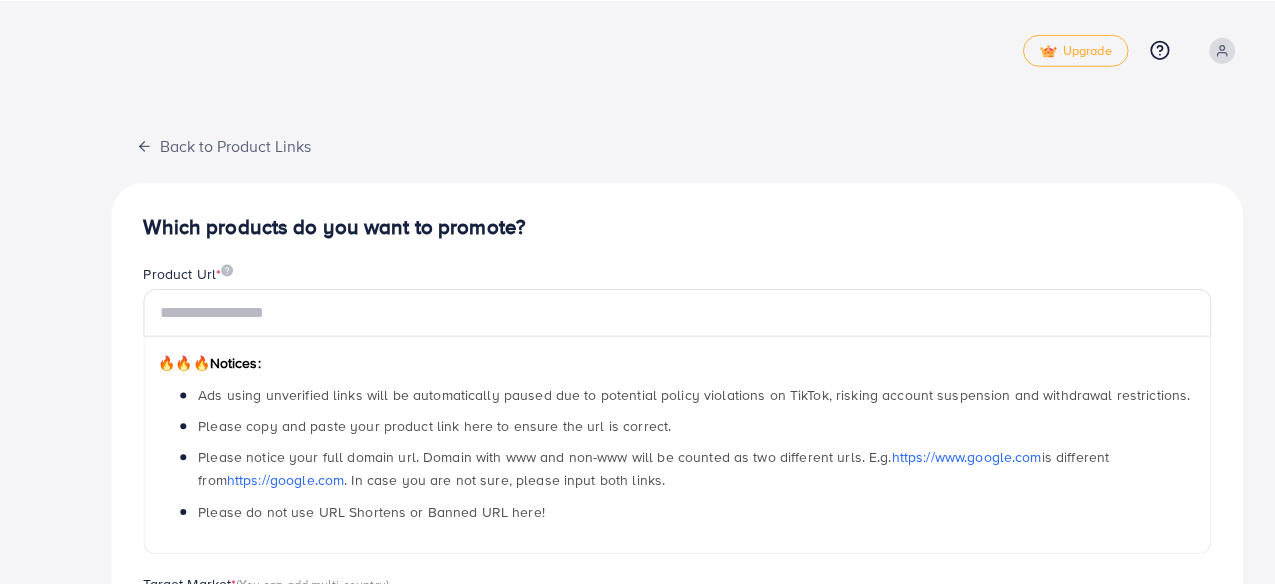 scroll, scrollTop: 0, scrollLeft: 0, axis: both 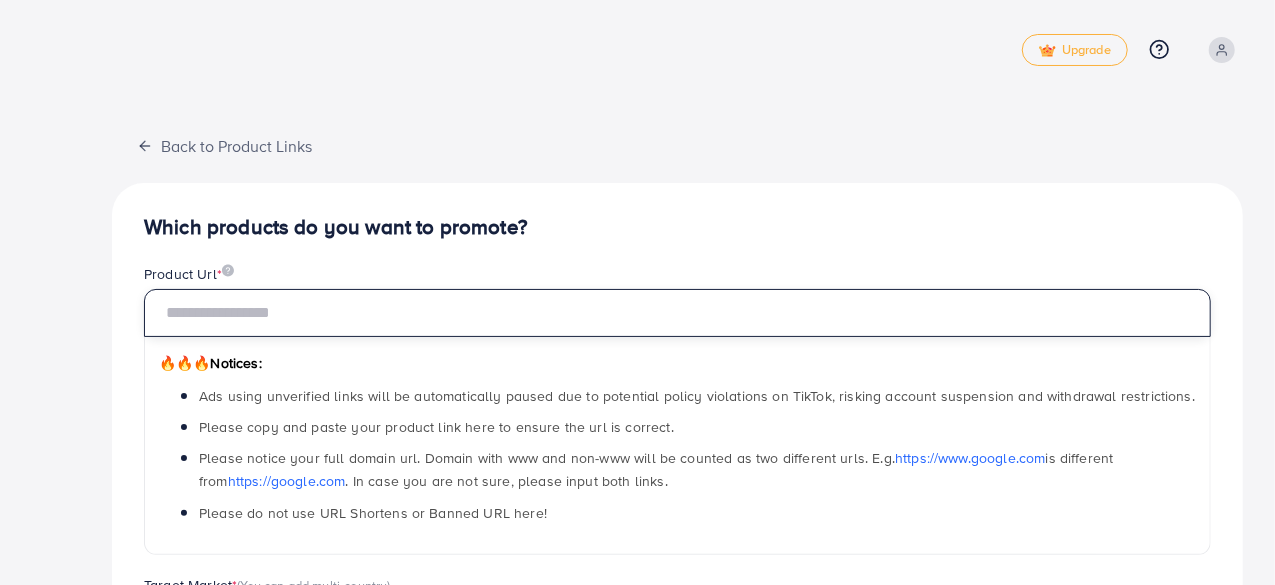 click at bounding box center [677, 313] 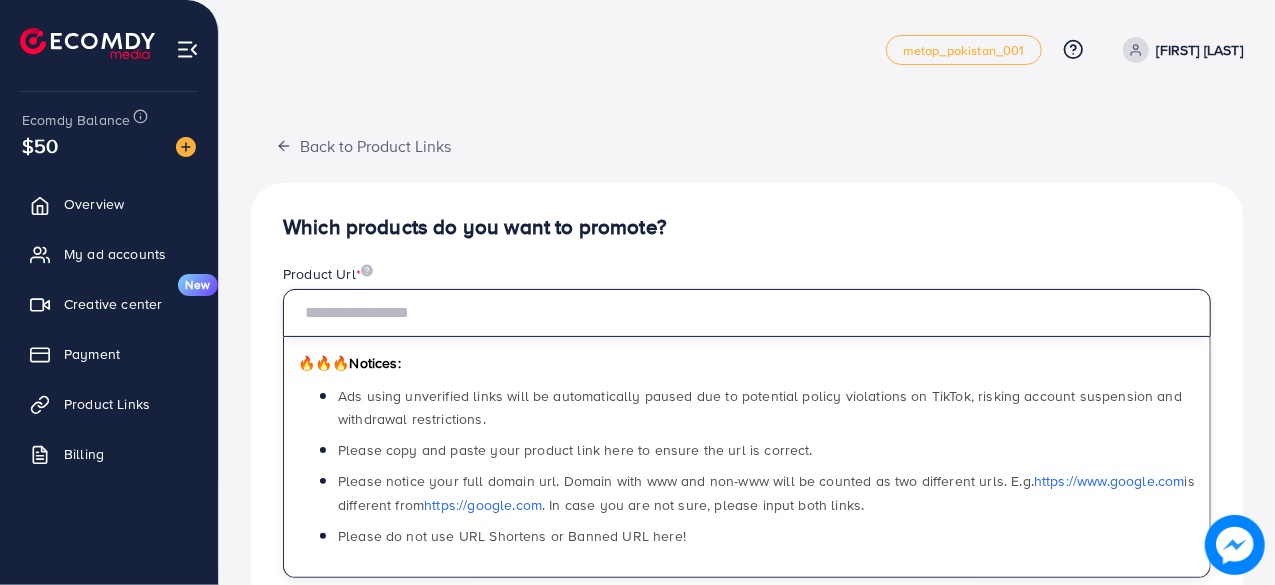 paste on "**********" 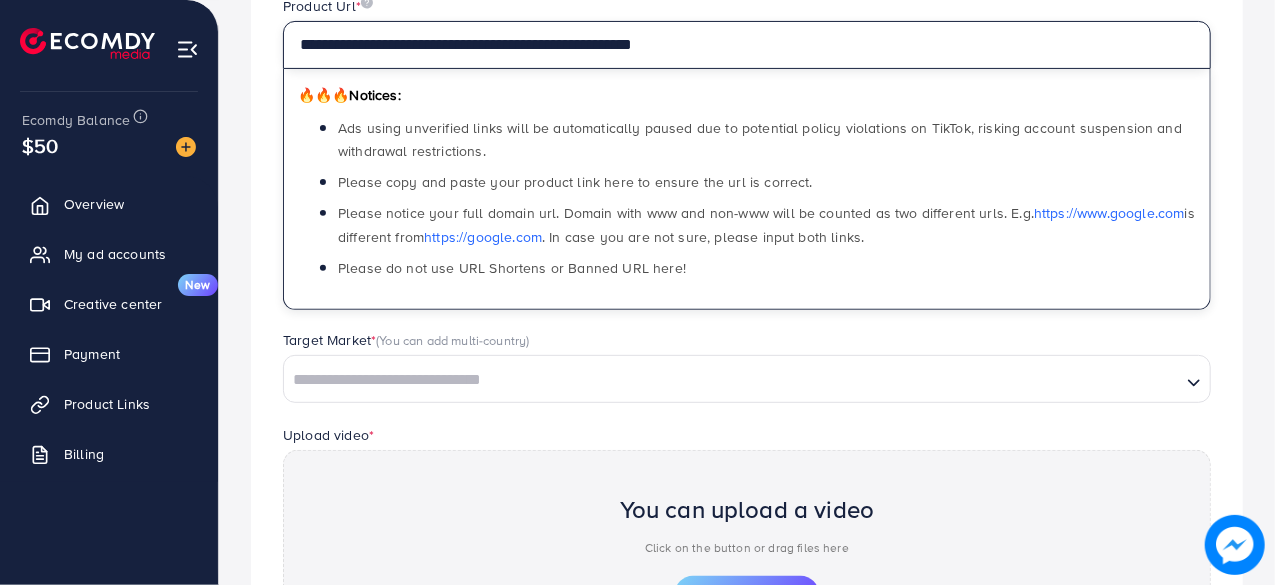 scroll, scrollTop: 300, scrollLeft: 0, axis: vertical 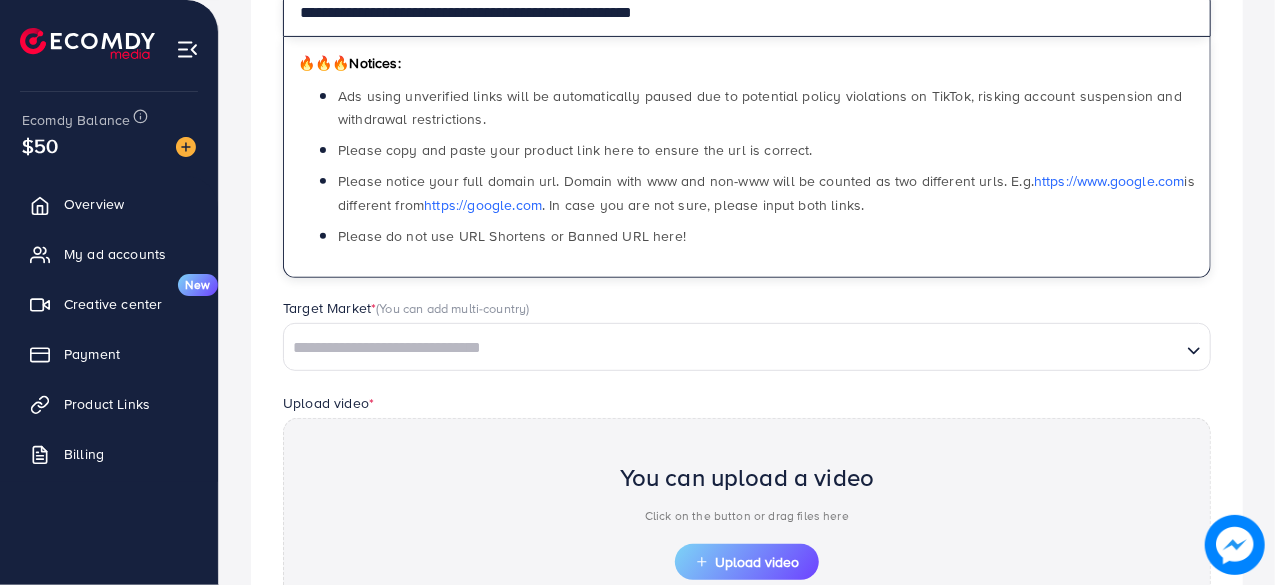 type on "**********" 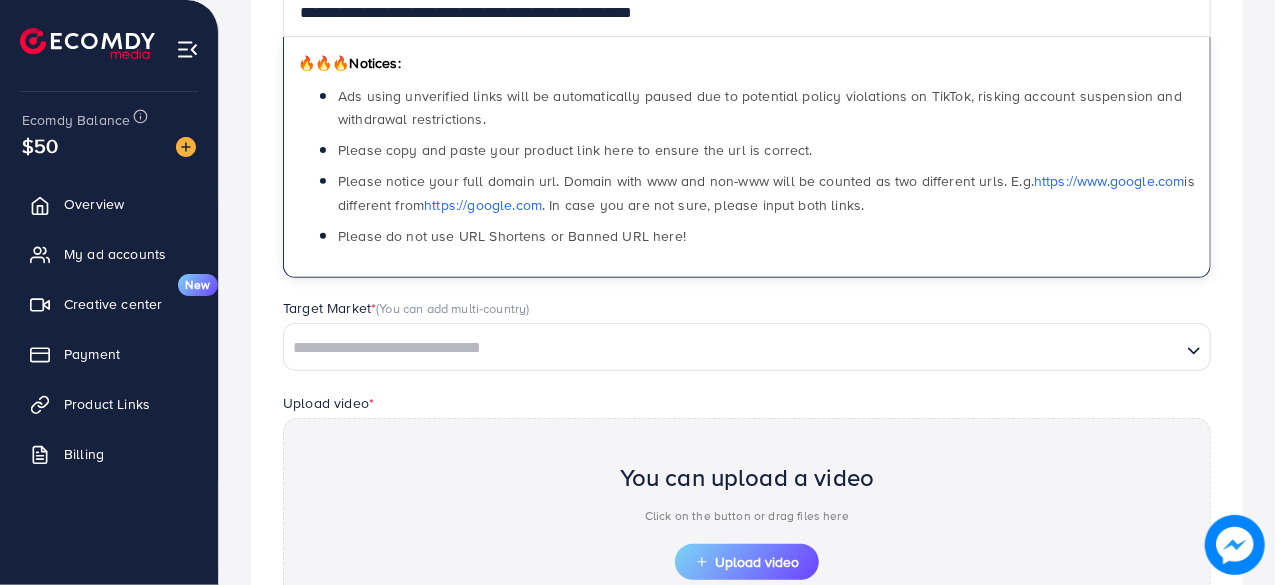 click at bounding box center (732, 348) 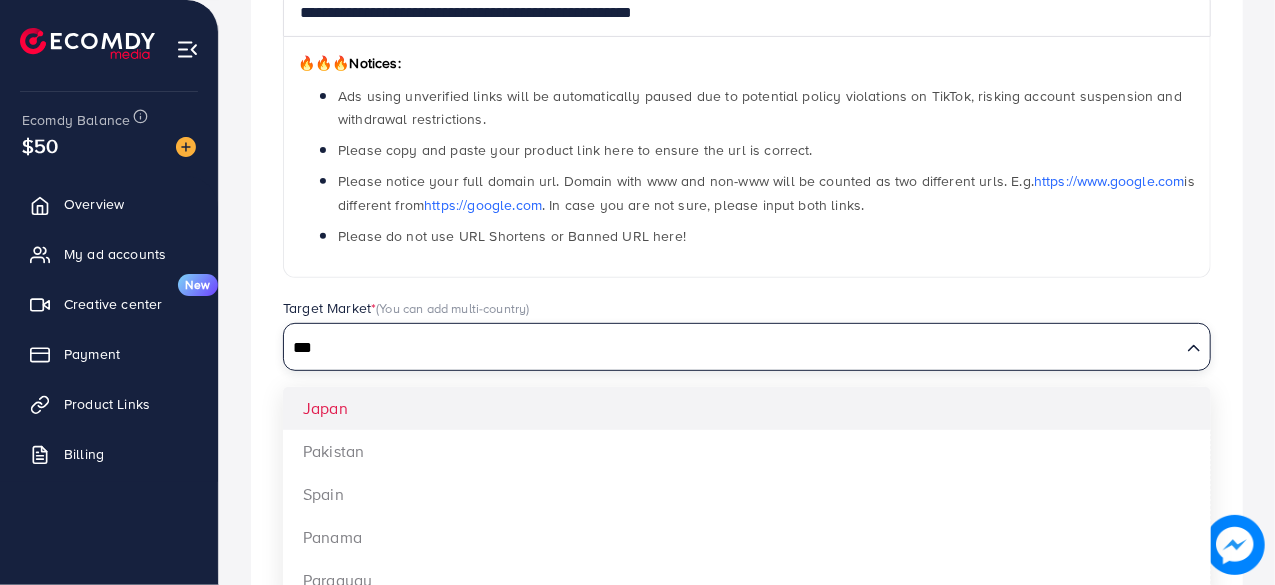 type on "***" 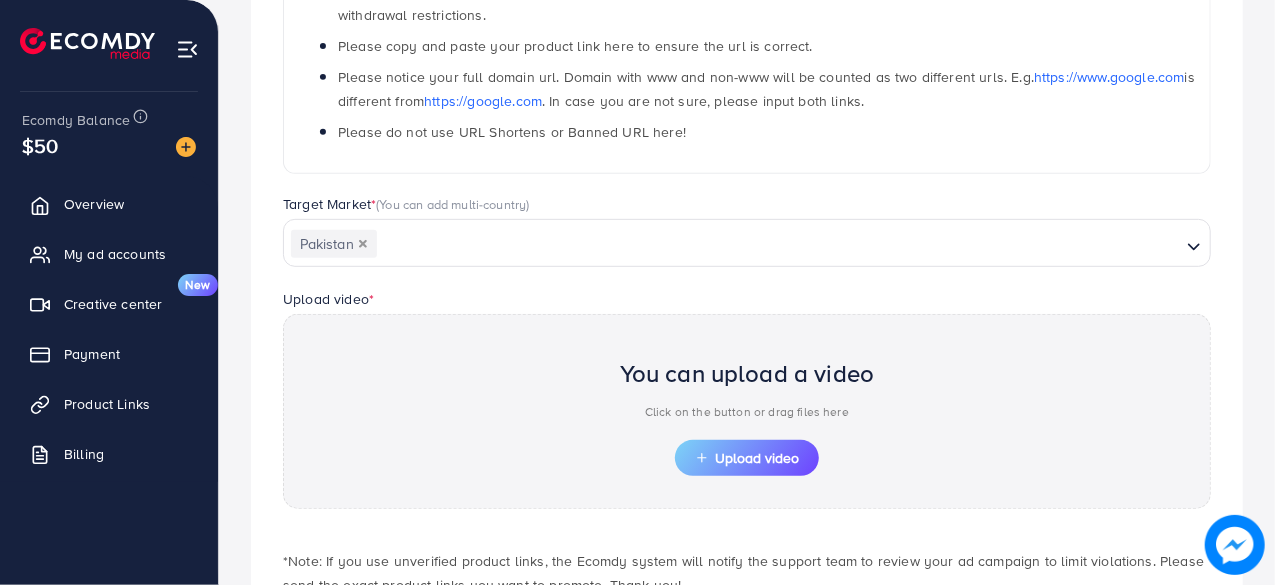 scroll, scrollTop: 500, scrollLeft: 0, axis: vertical 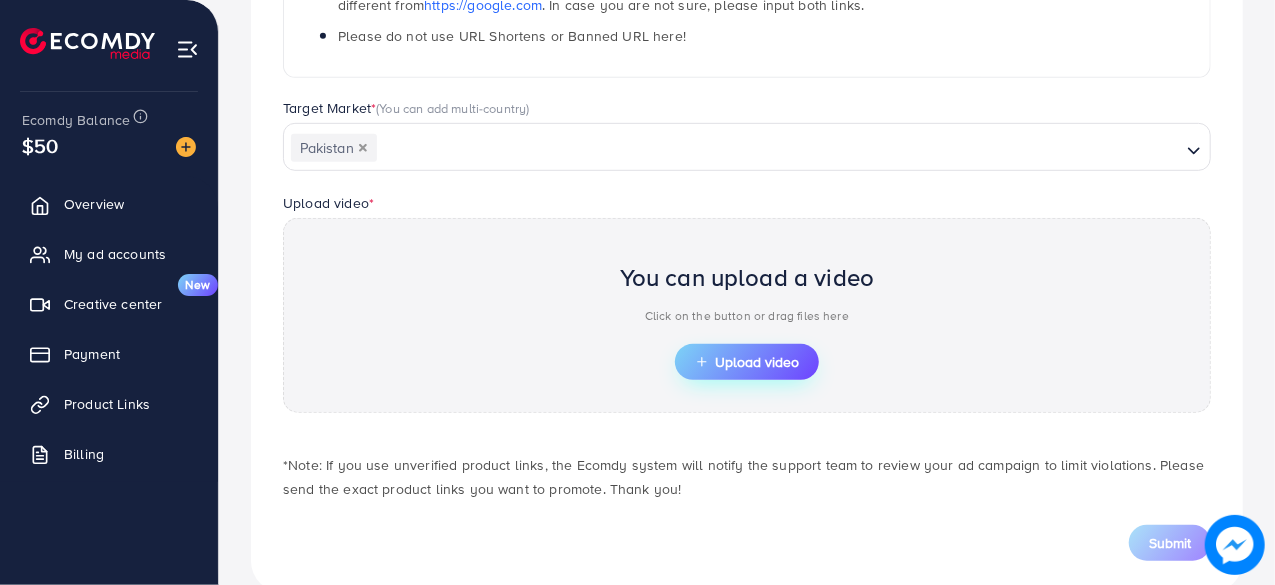 click on "Upload video" at bounding box center (747, 362) 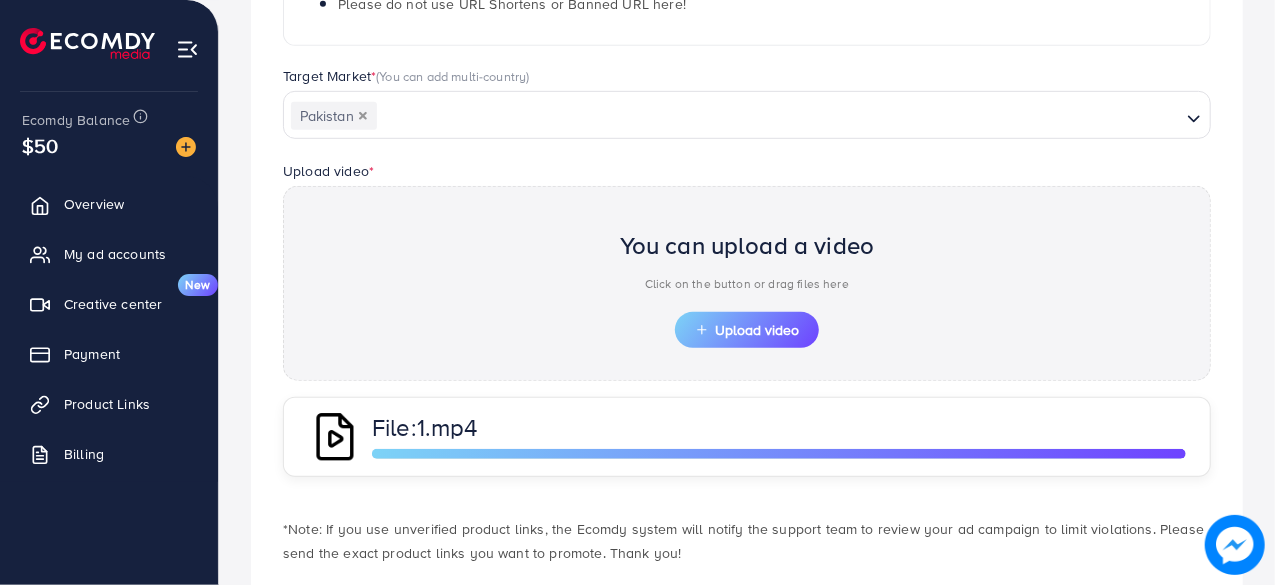 scroll, scrollTop: 632, scrollLeft: 0, axis: vertical 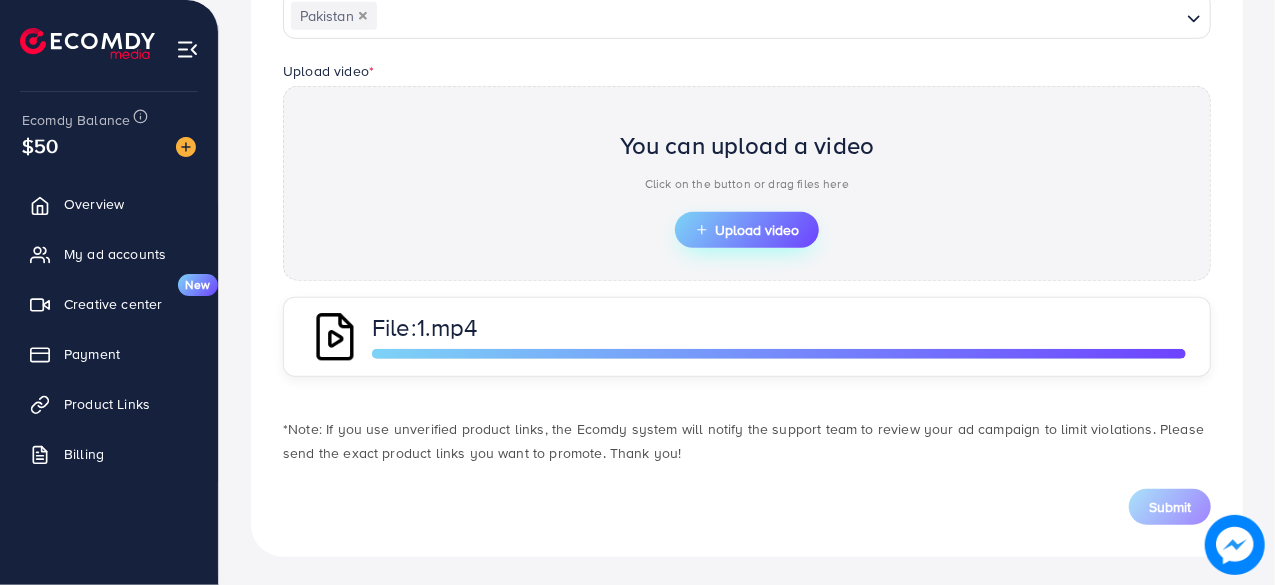 click on "Upload video" at bounding box center (747, 230) 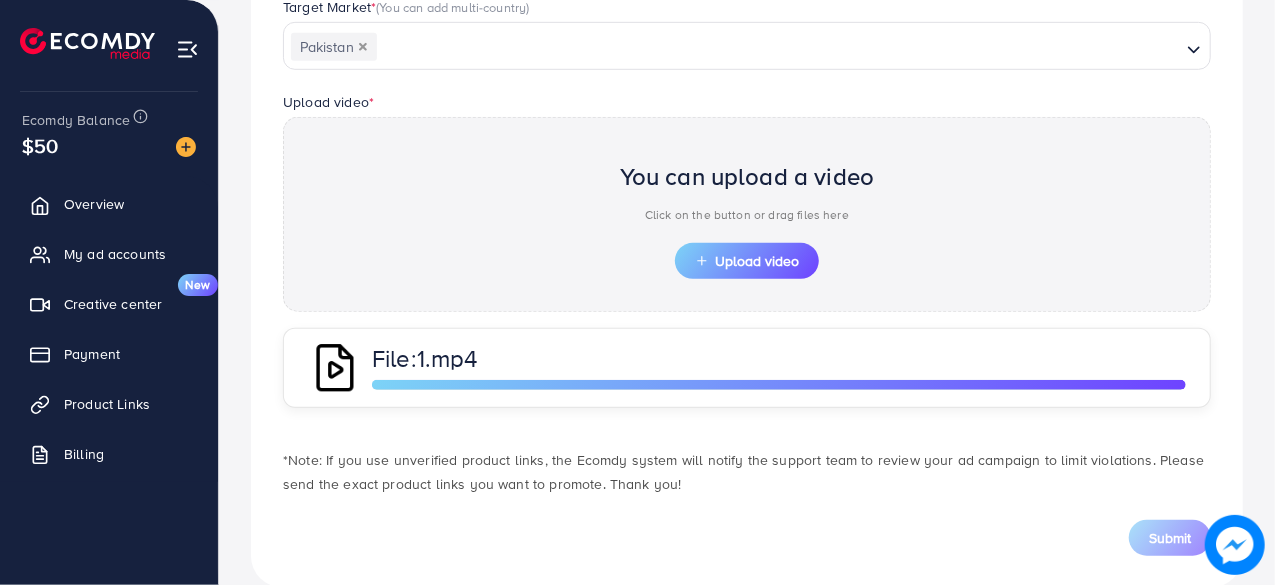 scroll, scrollTop: 632, scrollLeft: 0, axis: vertical 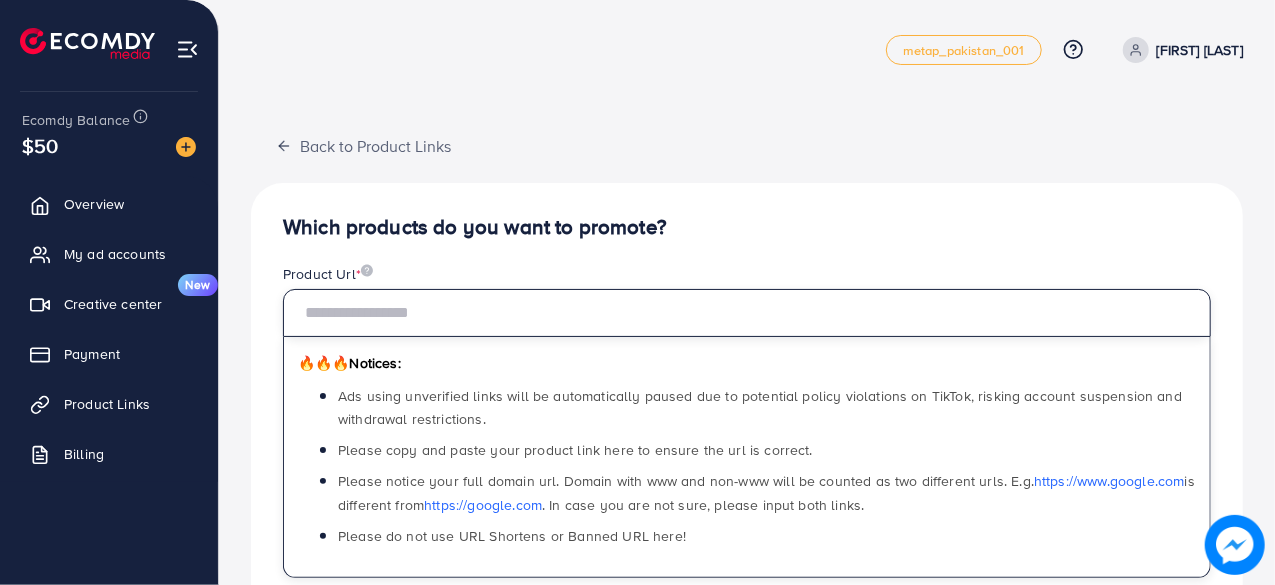 click at bounding box center [747, 313] 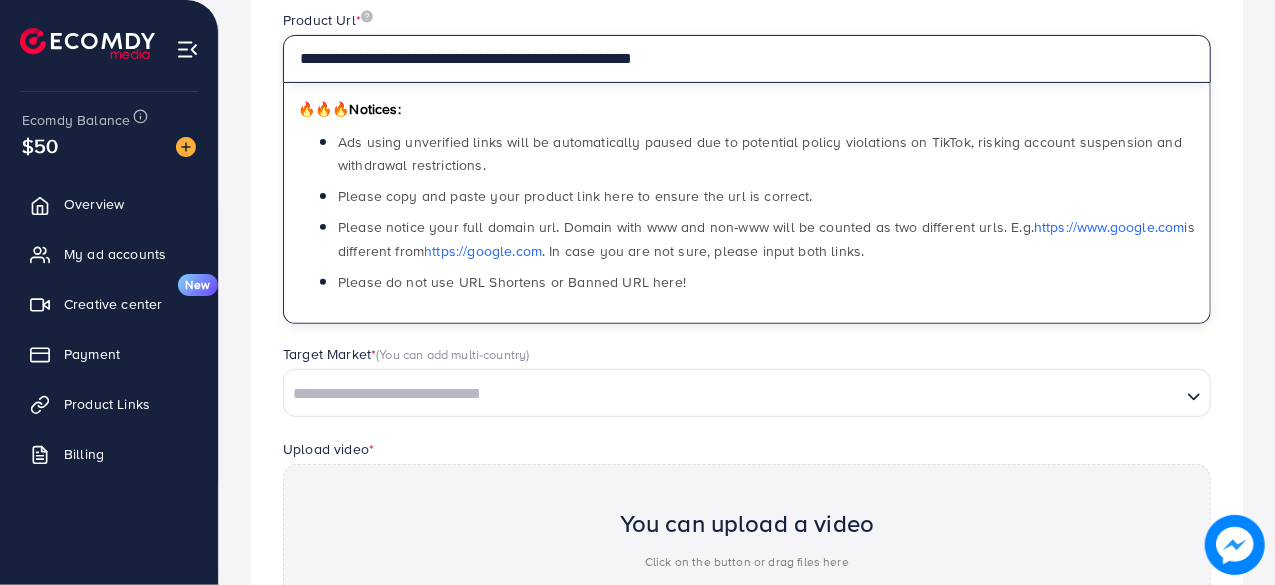 scroll, scrollTop: 300, scrollLeft: 0, axis: vertical 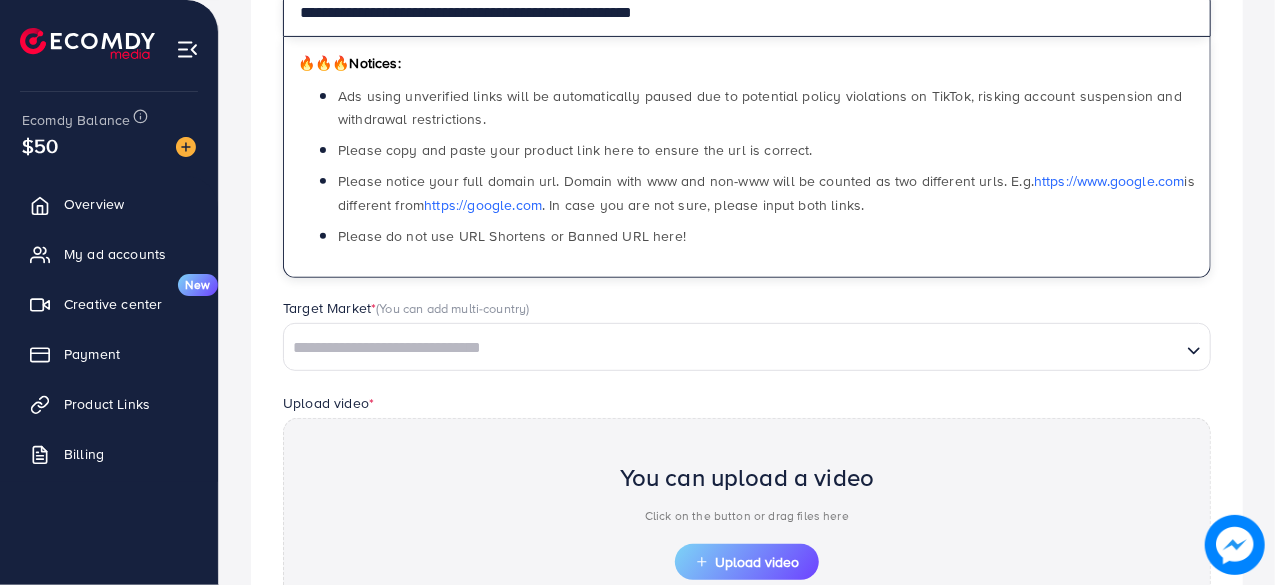 type on "**********" 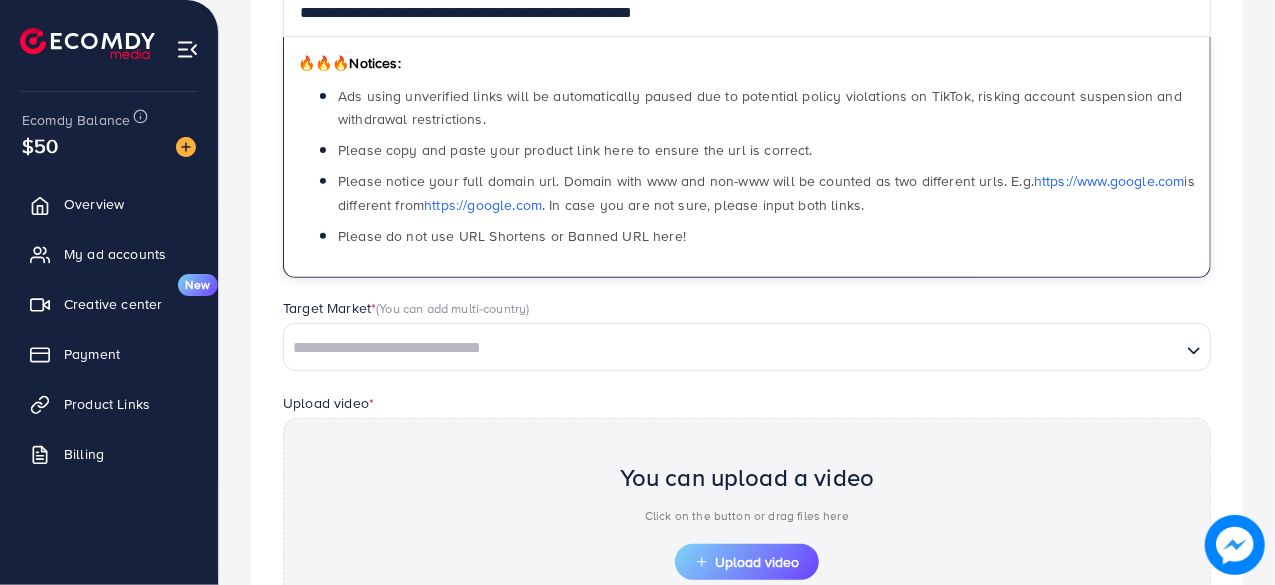 click at bounding box center (732, 348) 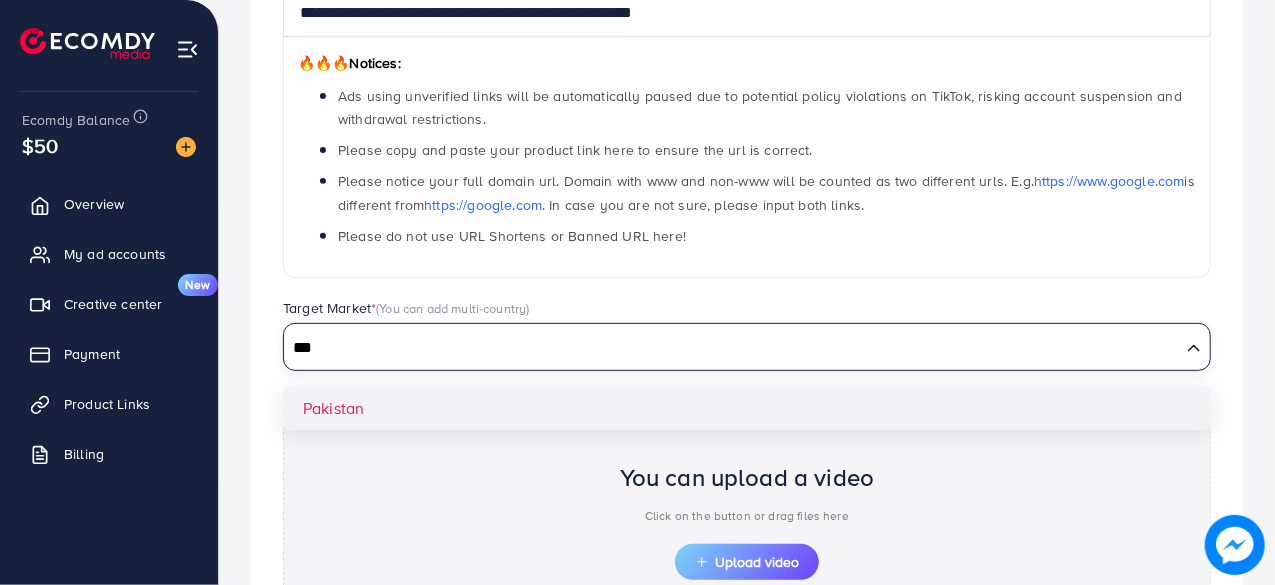type on "***" 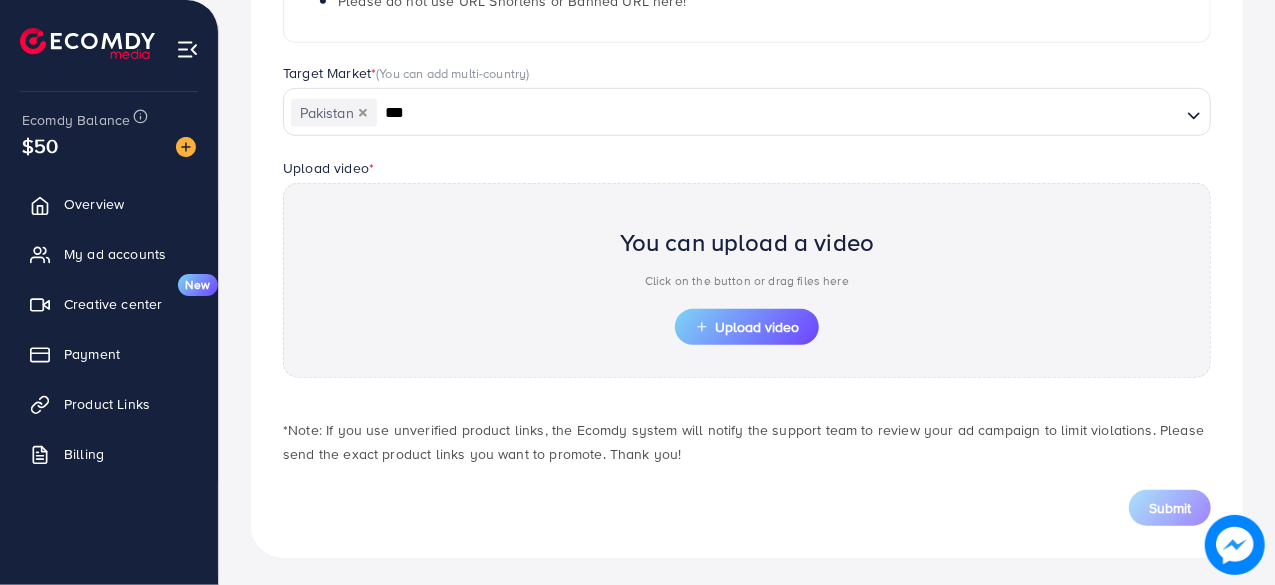 scroll, scrollTop: 536, scrollLeft: 0, axis: vertical 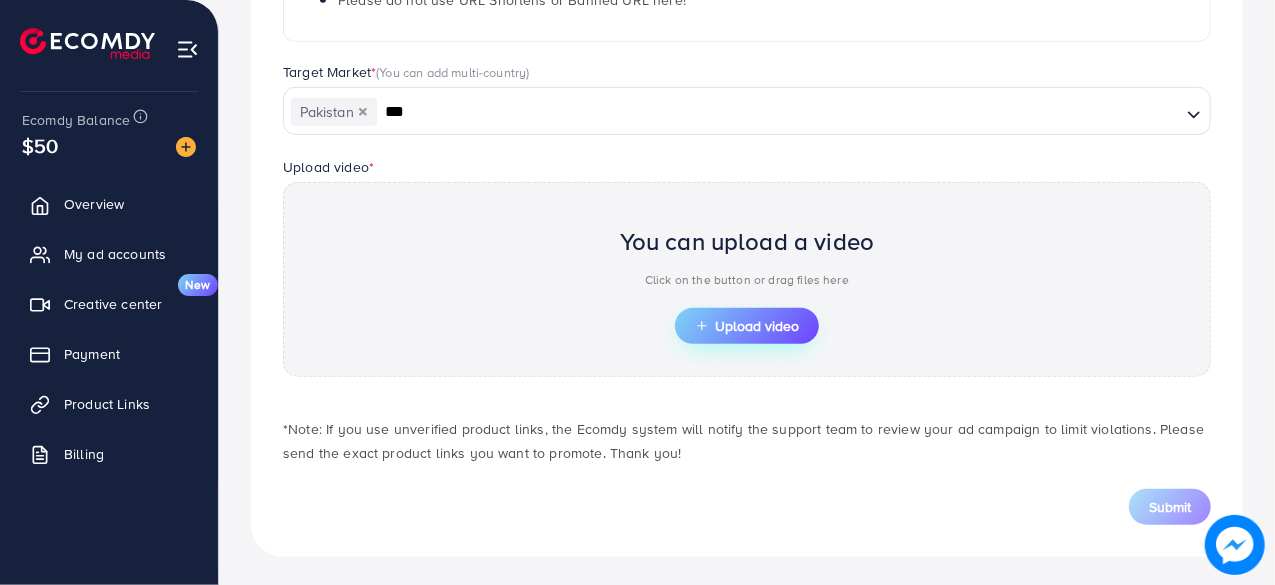 click on "Upload video" at bounding box center (747, 326) 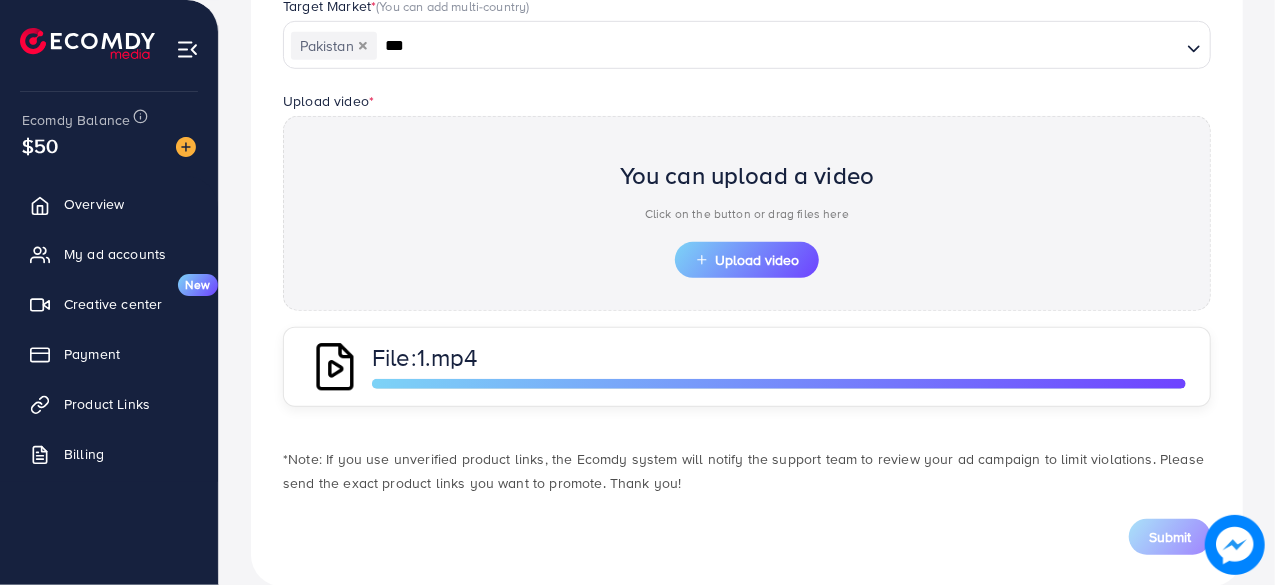 scroll, scrollTop: 632, scrollLeft: 0, axis: vertical 